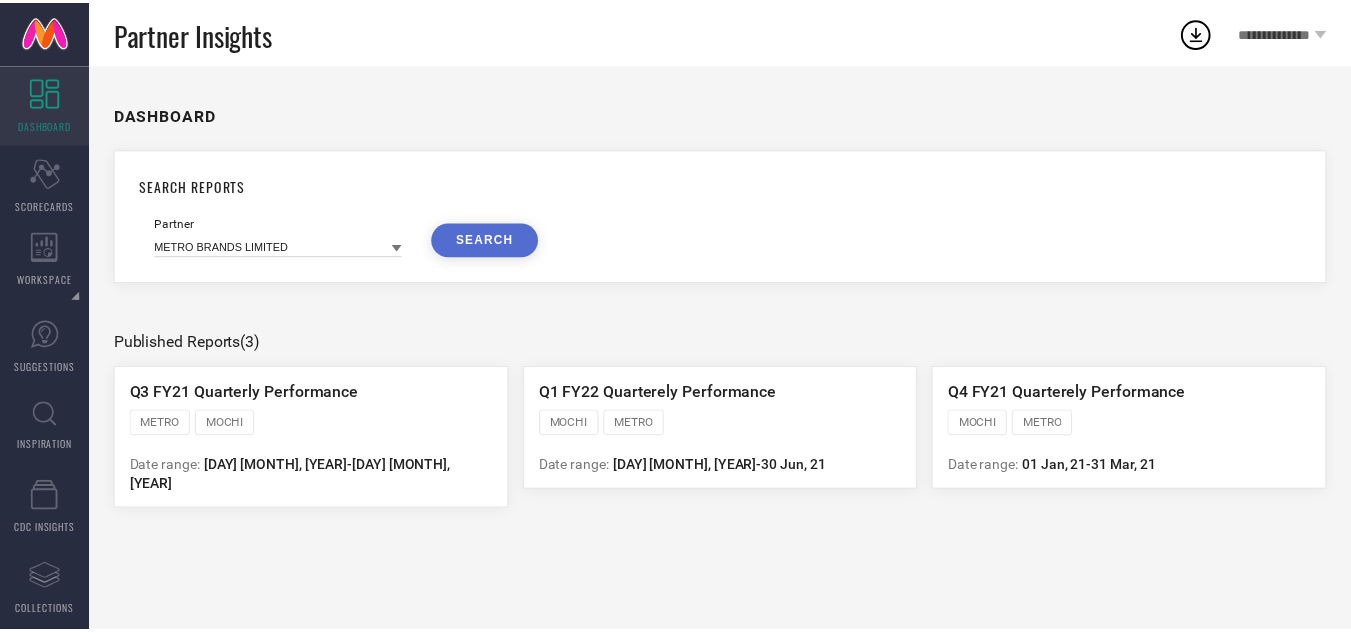 scroll, scrollTop: 0, scrollLeft: 0, axis: both 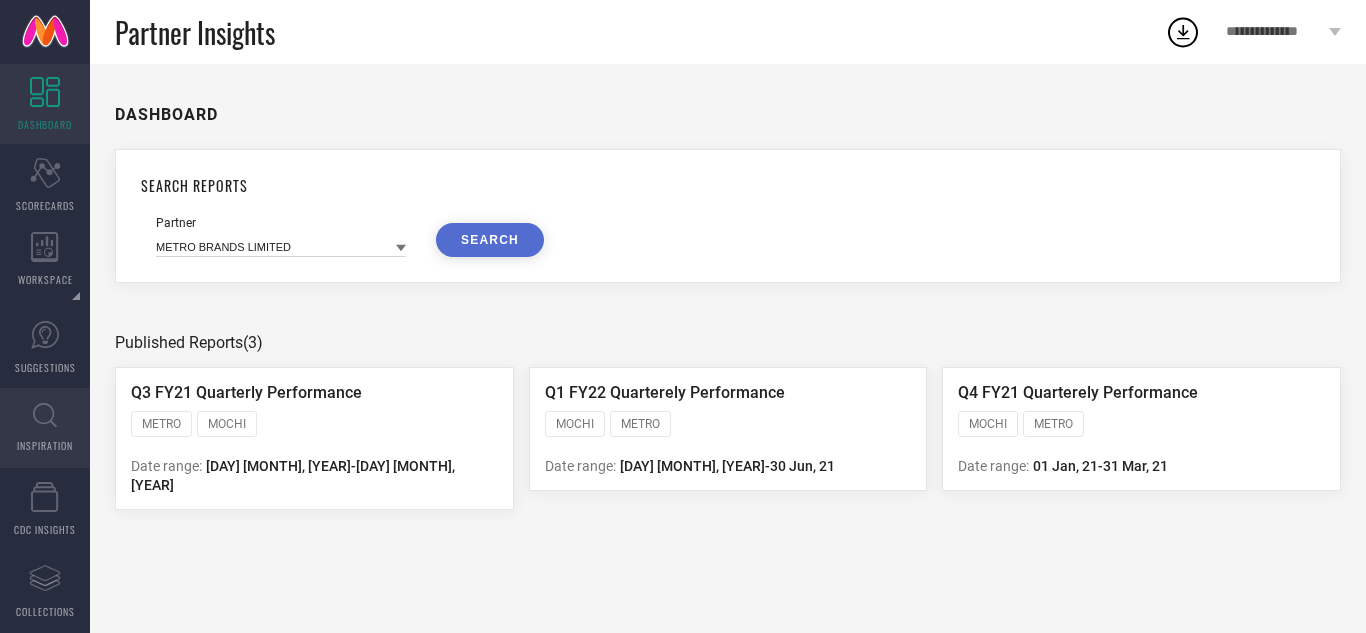 click on "INSPIRATION" at bounding box center (45, 428) 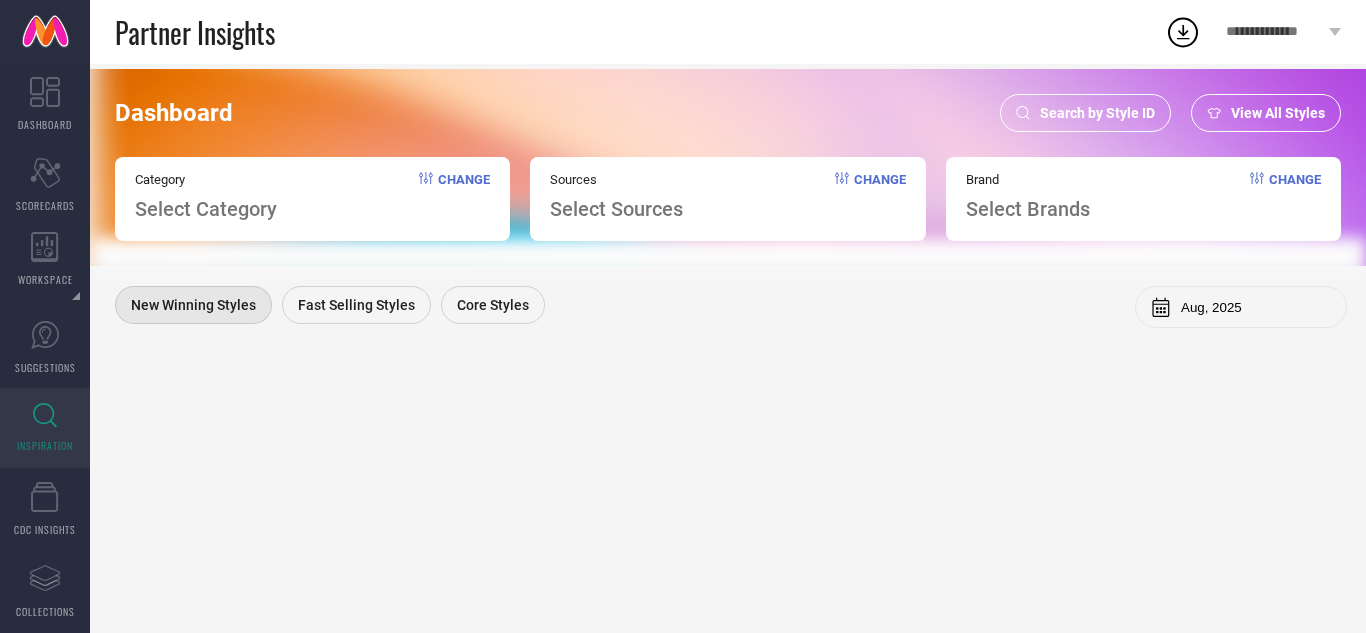 click on "Search by Style ID" at bounding box center (1097, 113) 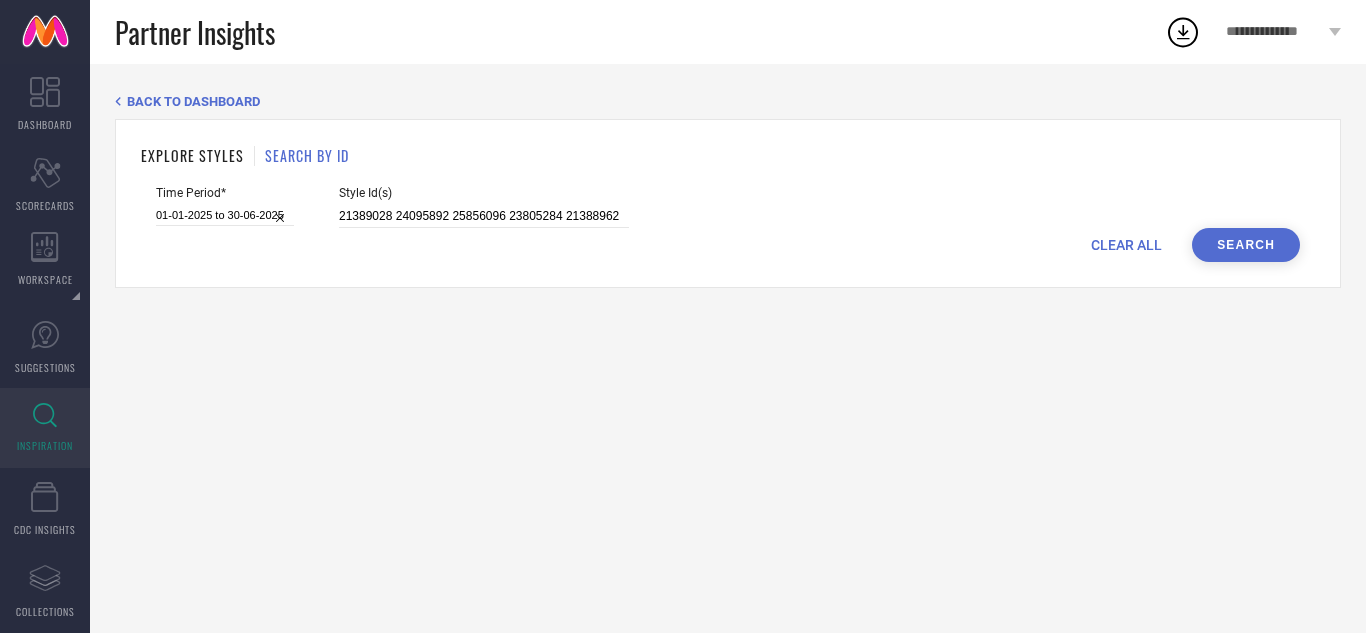 click on "CLEAR ALL" at bounding box center [1126, 245] 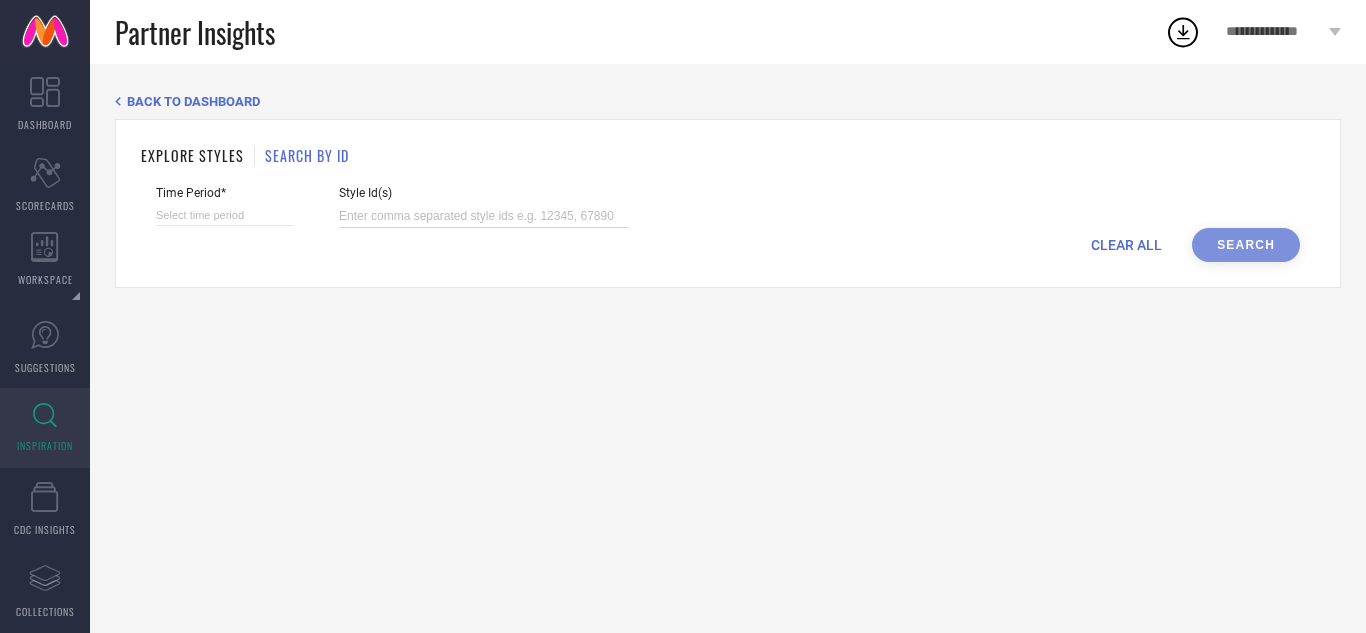 click at bounding box center (484, 216) 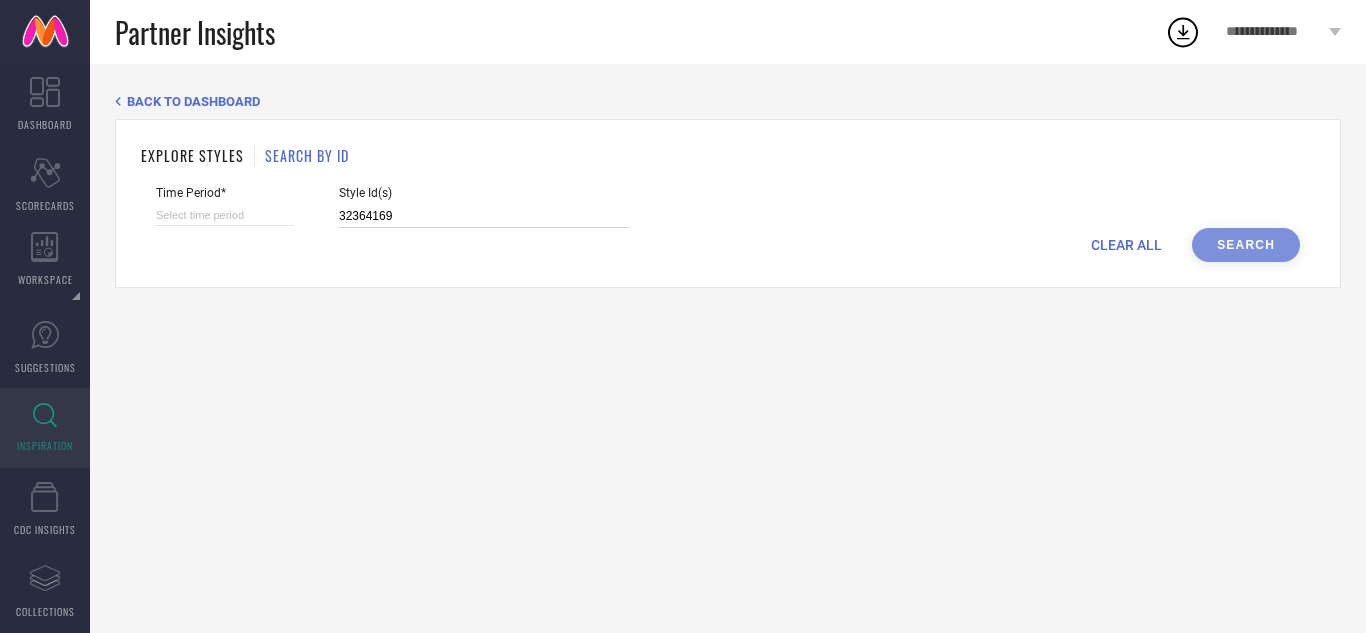click at bounding box center [225, 215] 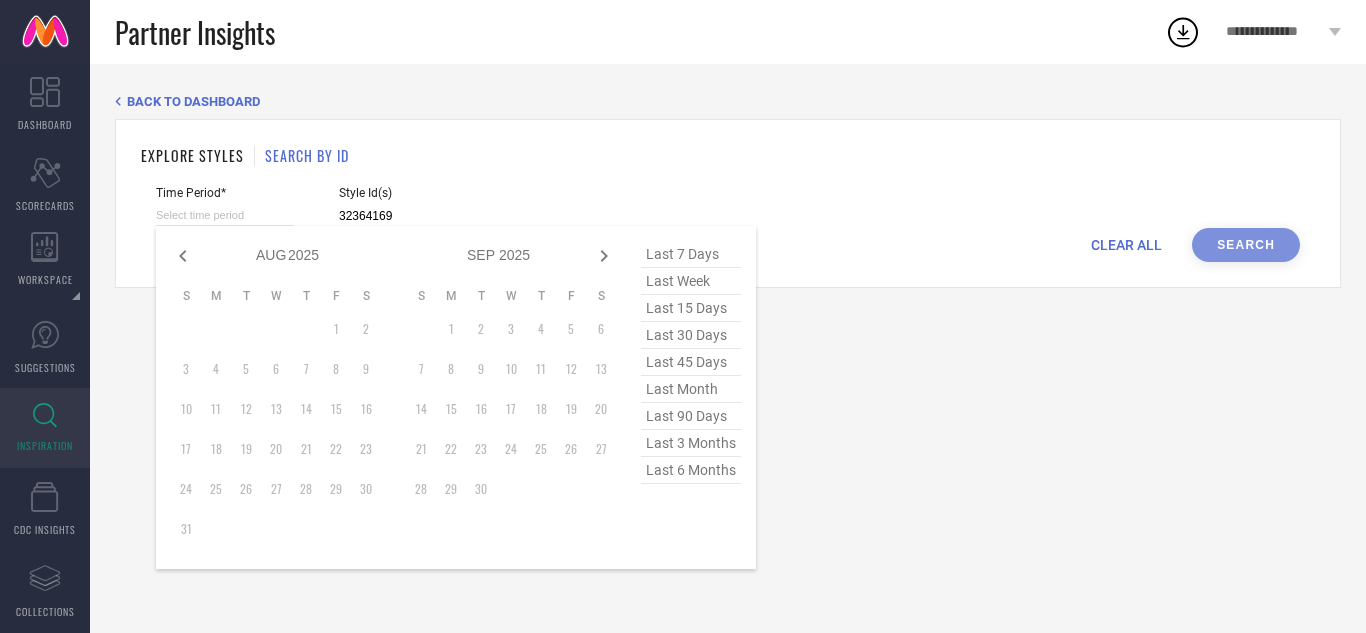 type on "32364169" 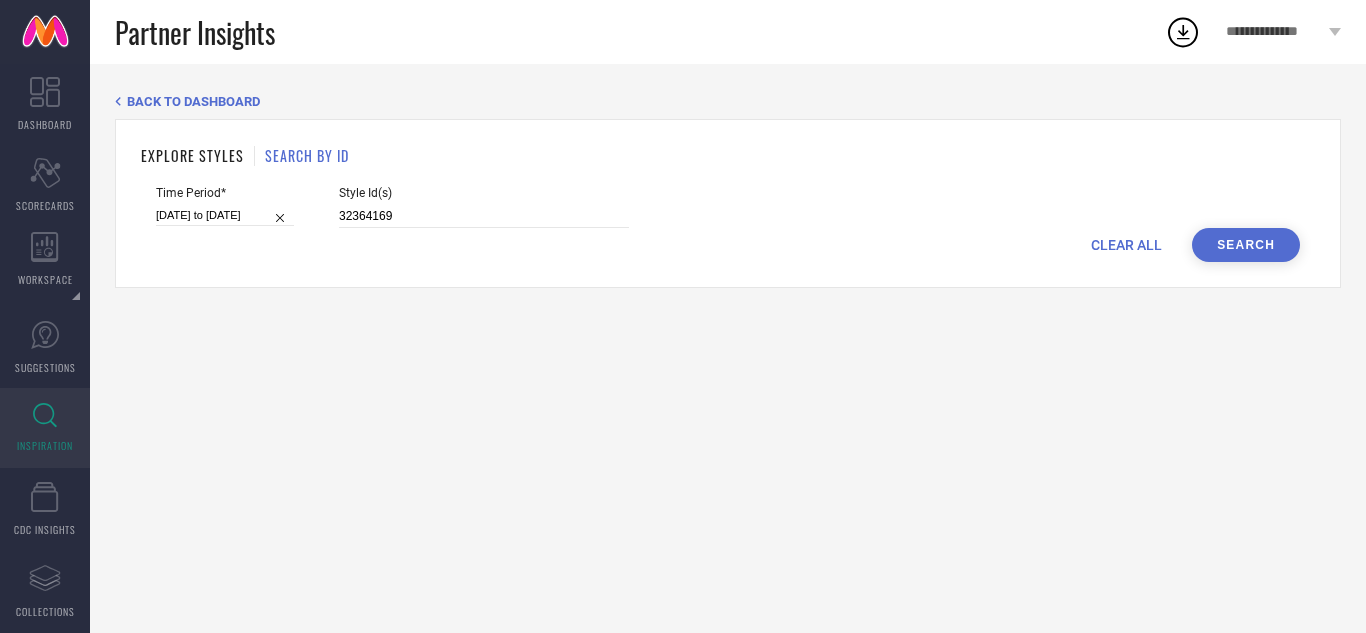 click on "Search" at bounding box center (1246, 245) 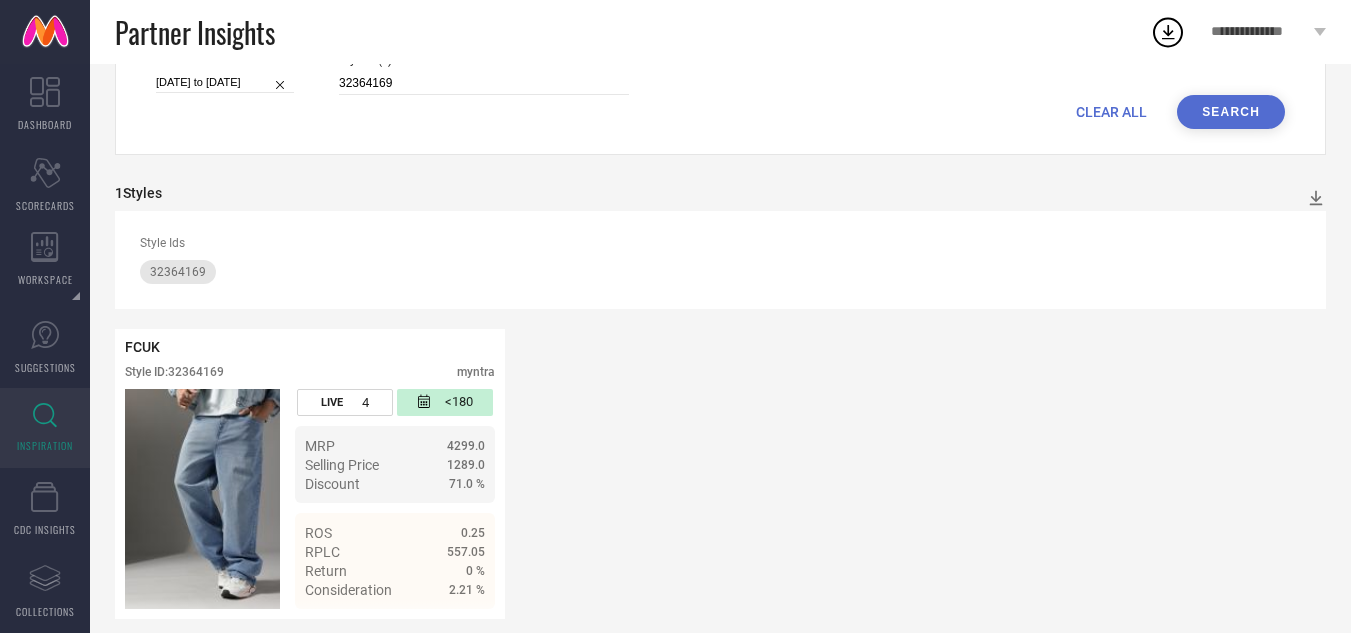 scroll, scrollTop: 151, scrollLeft: 0, axis: vertical 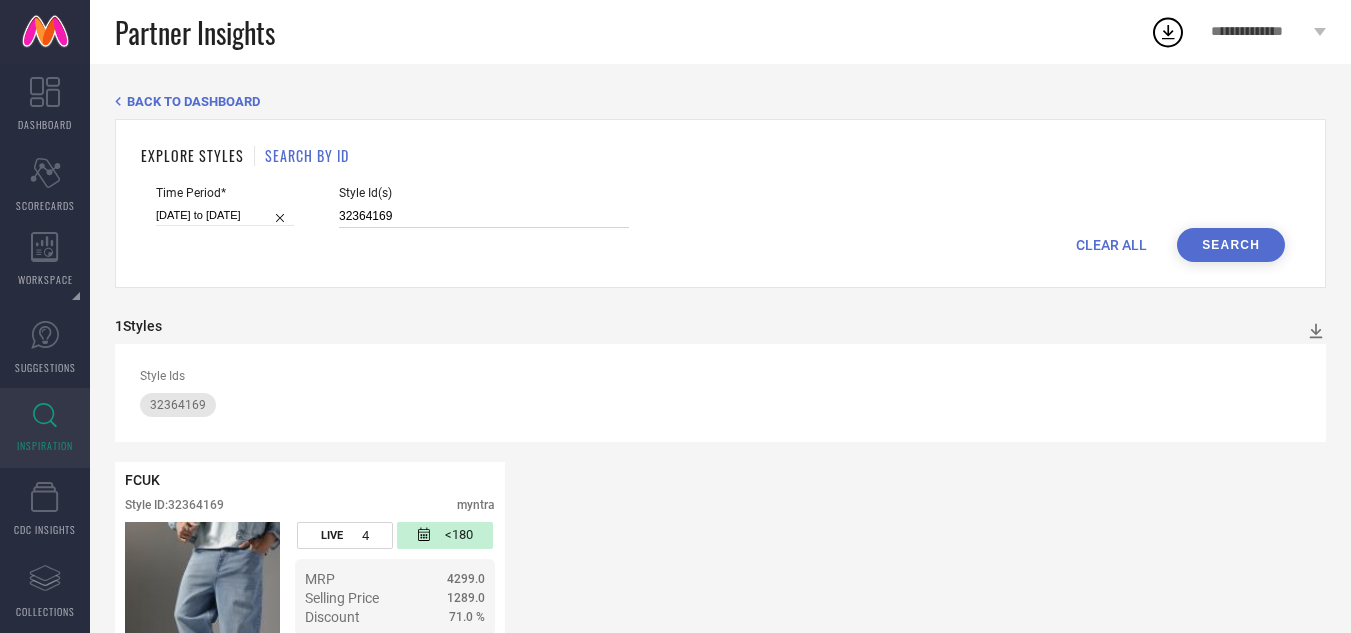drag, startPoint x: 465, startPoint y: 220, endPoint x: 327, endPoint y: 219, distance: 138.00362 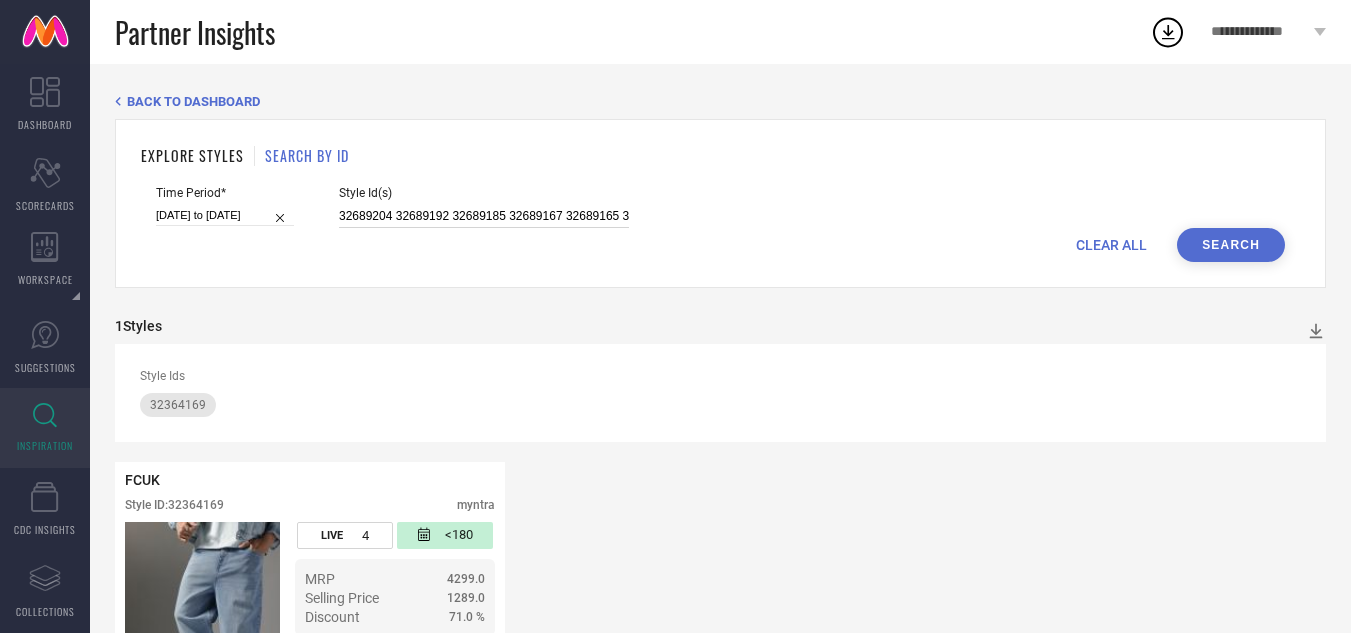 scroll, scrollTop: 0, scrollLeft: 1521, axis: horizontal 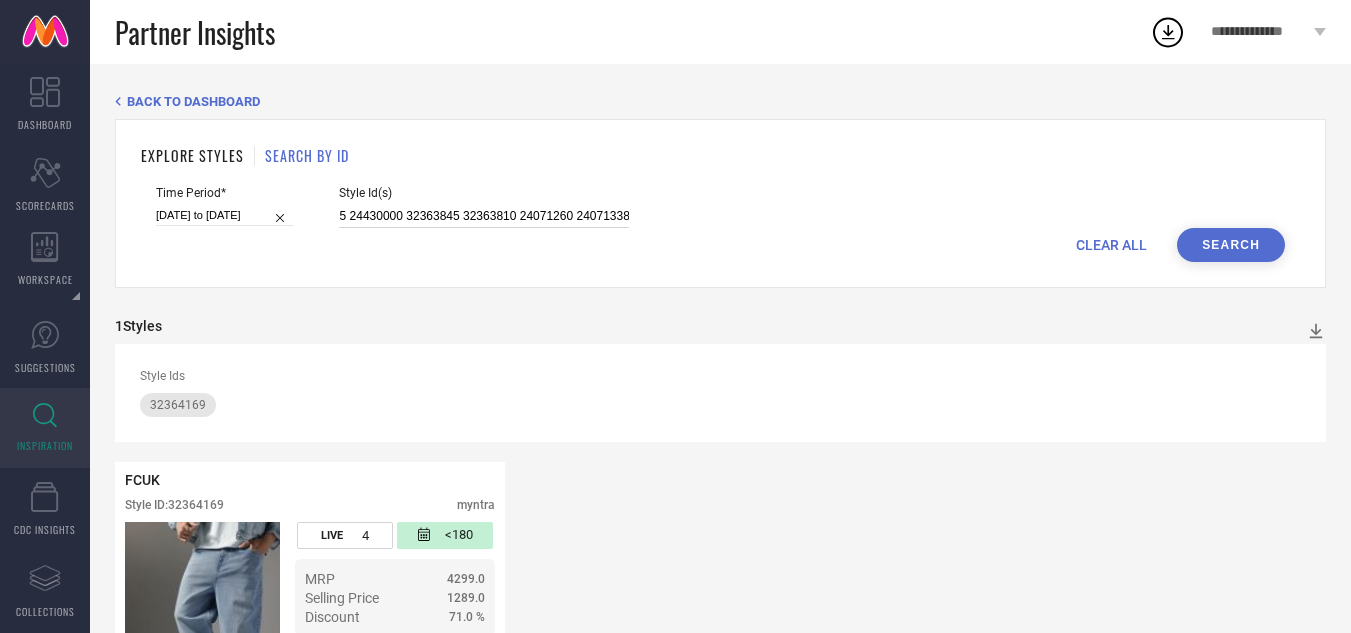type on "32689204 32689192 32689185 32689167 32689165 32669090 32669199 32689184 32669087 32669275 32689183 32689206 32689186 32689168 32689161 32669277 32689208 32689174 32689170 32689188 32689191 32689229 32689221 32689203 32689190 32689200 32689225 24430000 32363845 32363810 24071260 24071338" 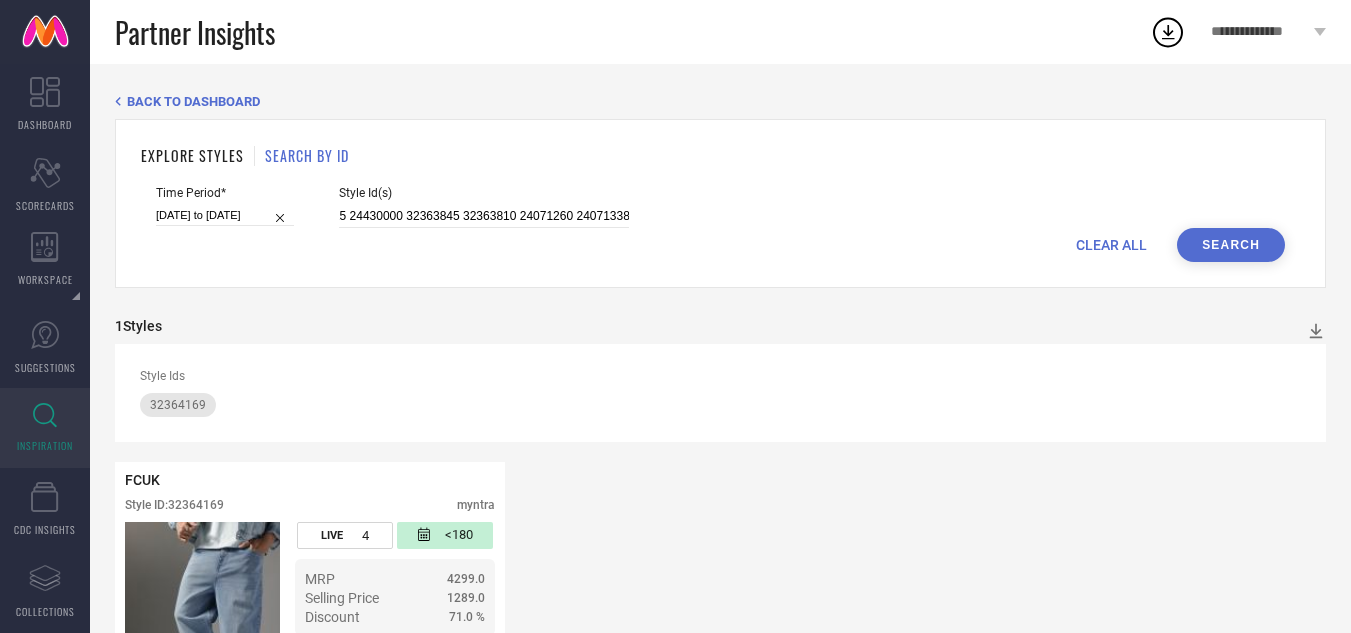 scroll, scrollTop: 0, scrollLeft: 0, axis: both 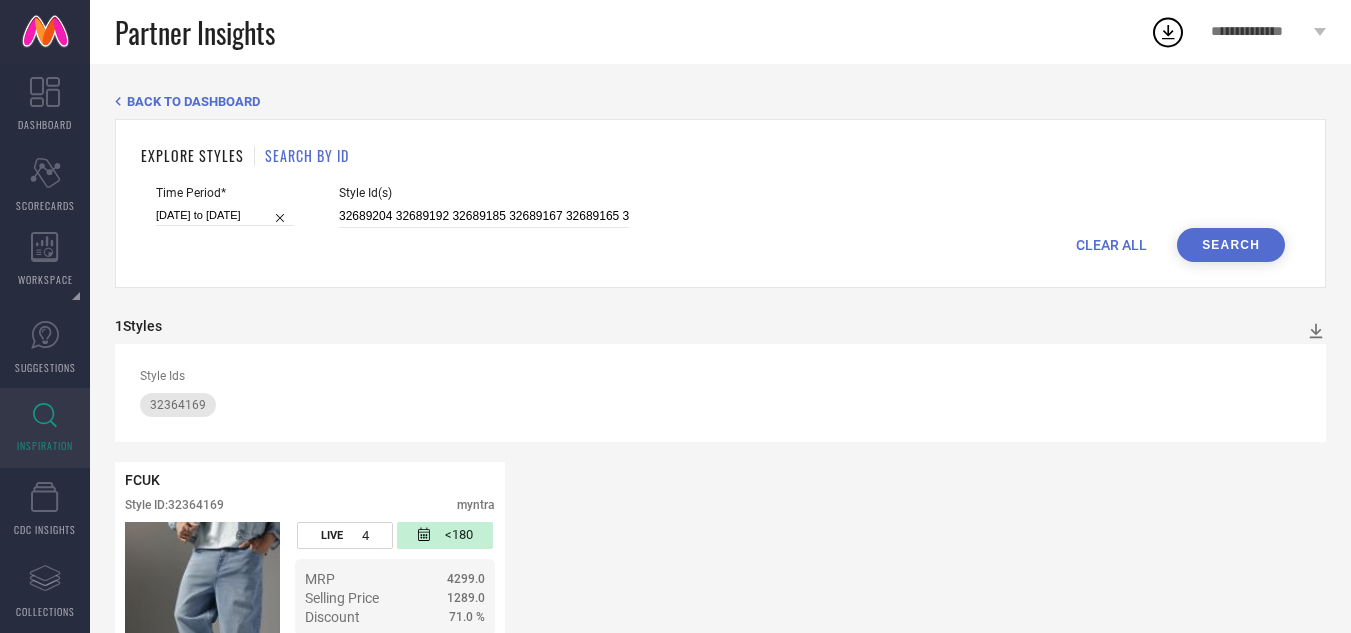 click on "Search" at bounding box center [1231, 245] 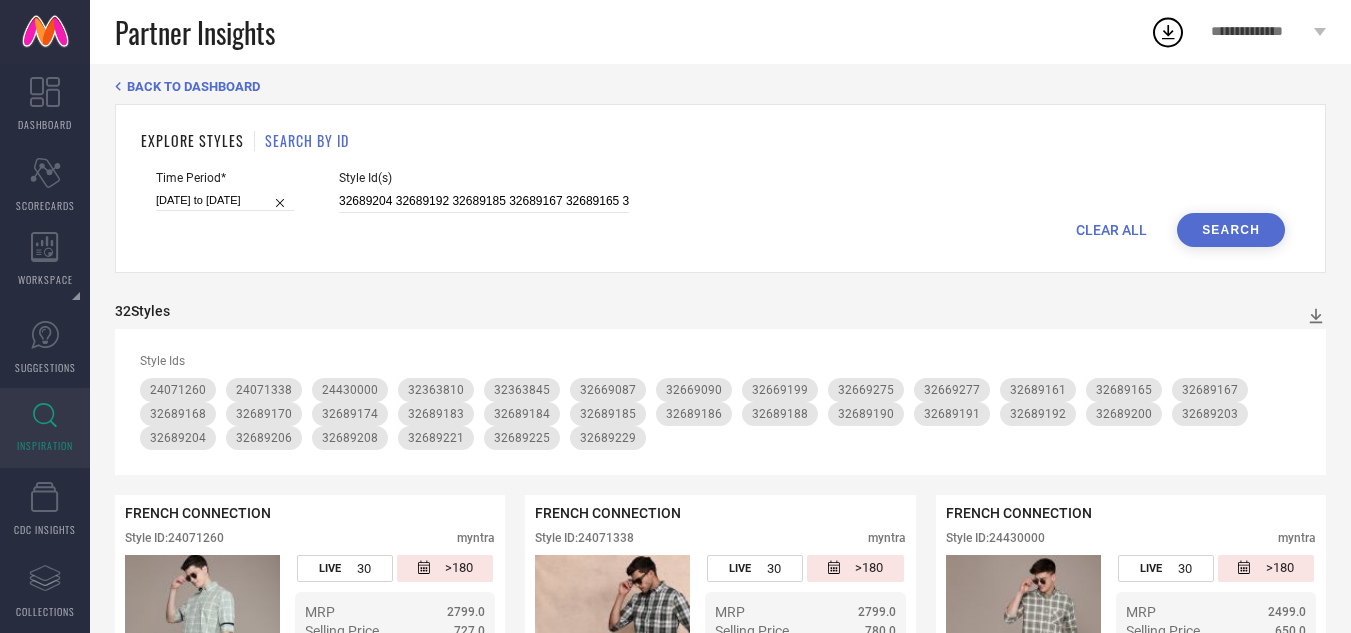 scroll, scrollTop: 0, scrollLeft: 0, axis: both 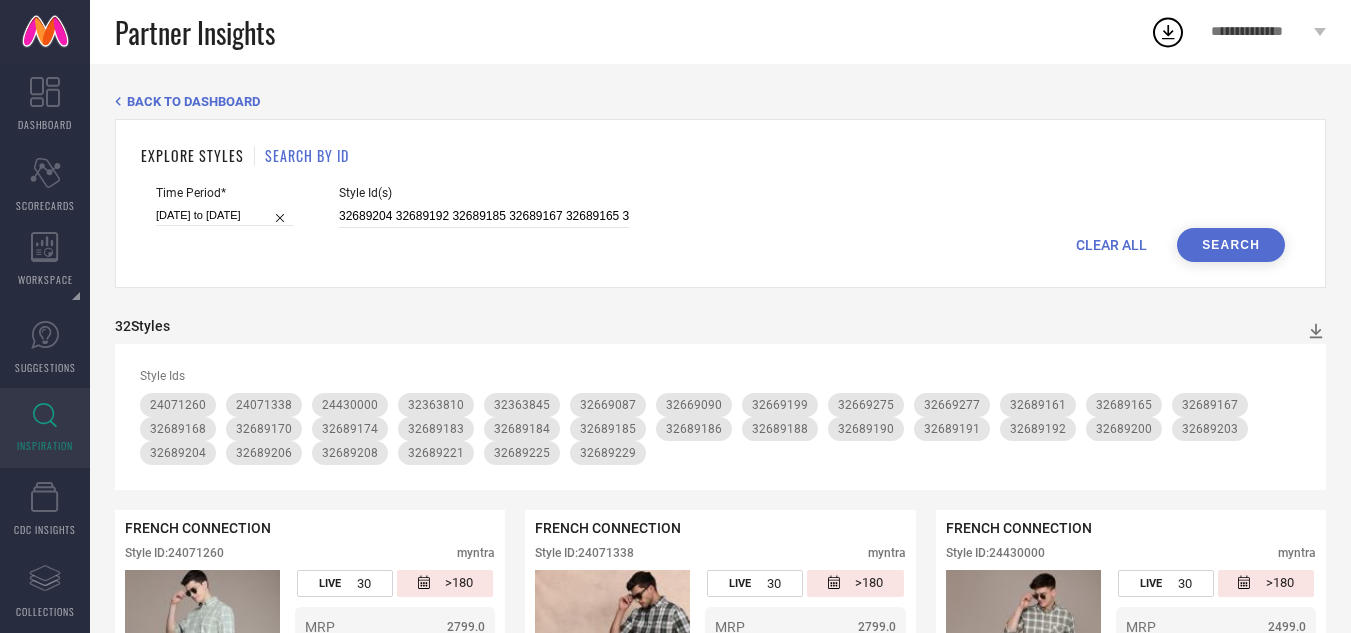 type 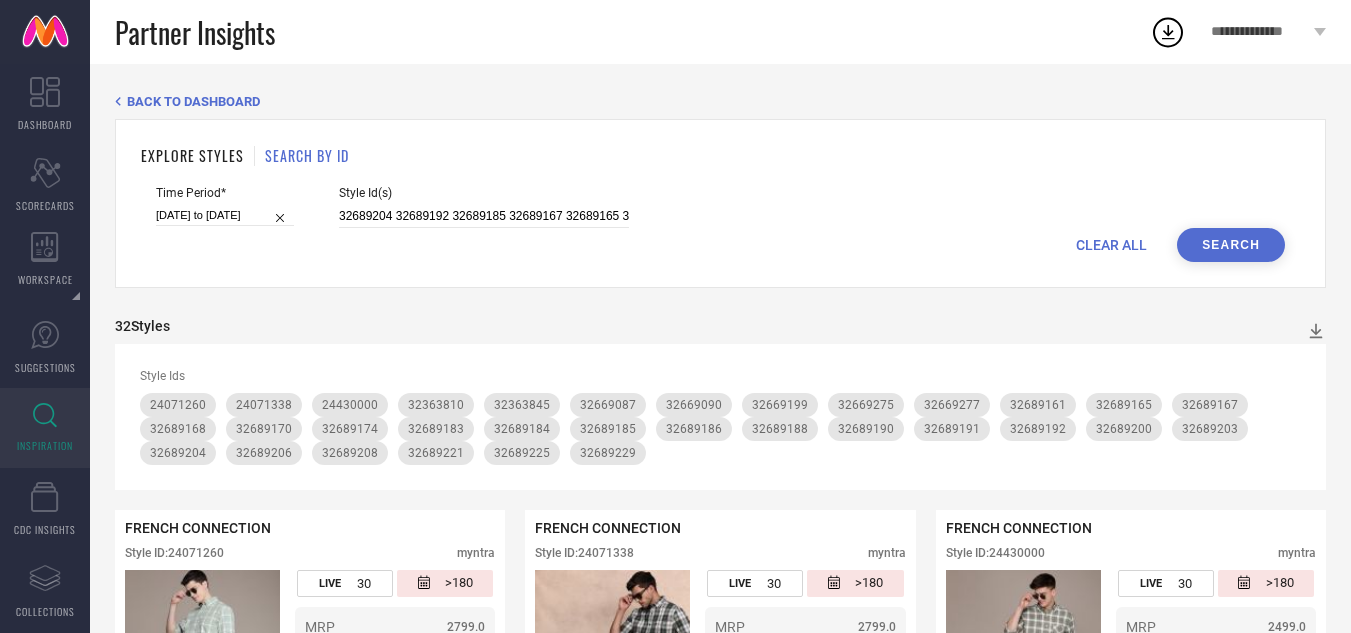 click on "CLEAR ALL" at bounding box center [1111, 245] 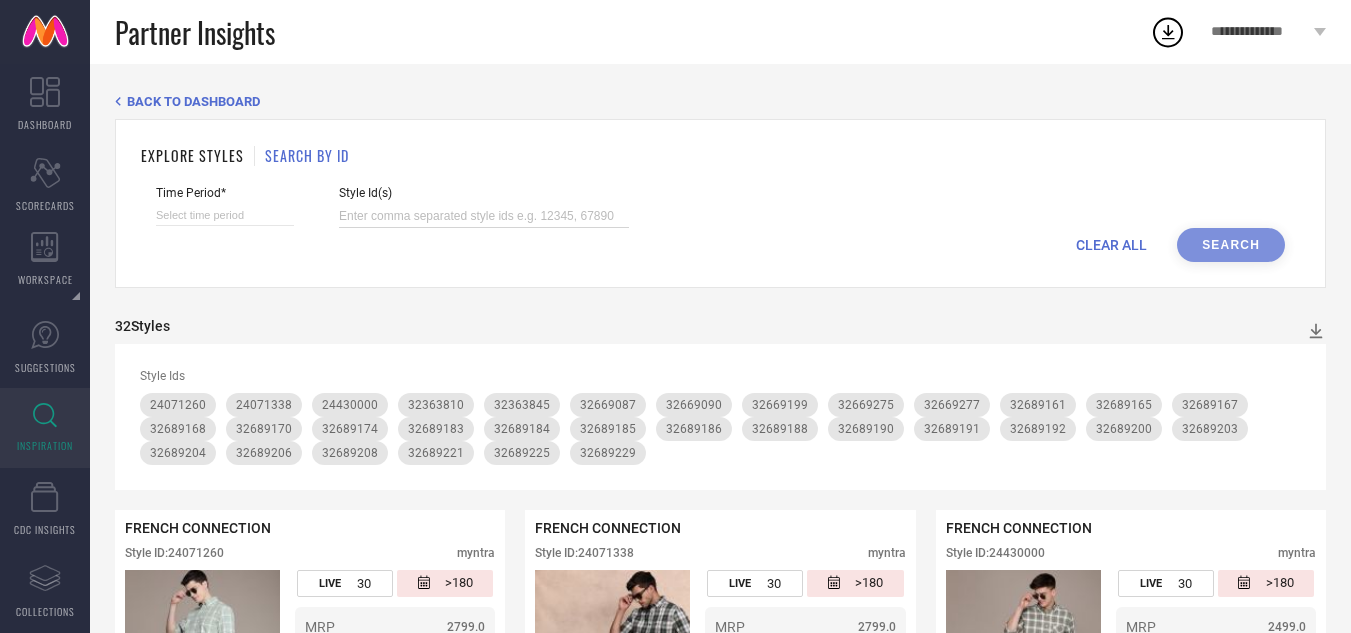 click at bounding box center (484, 216) 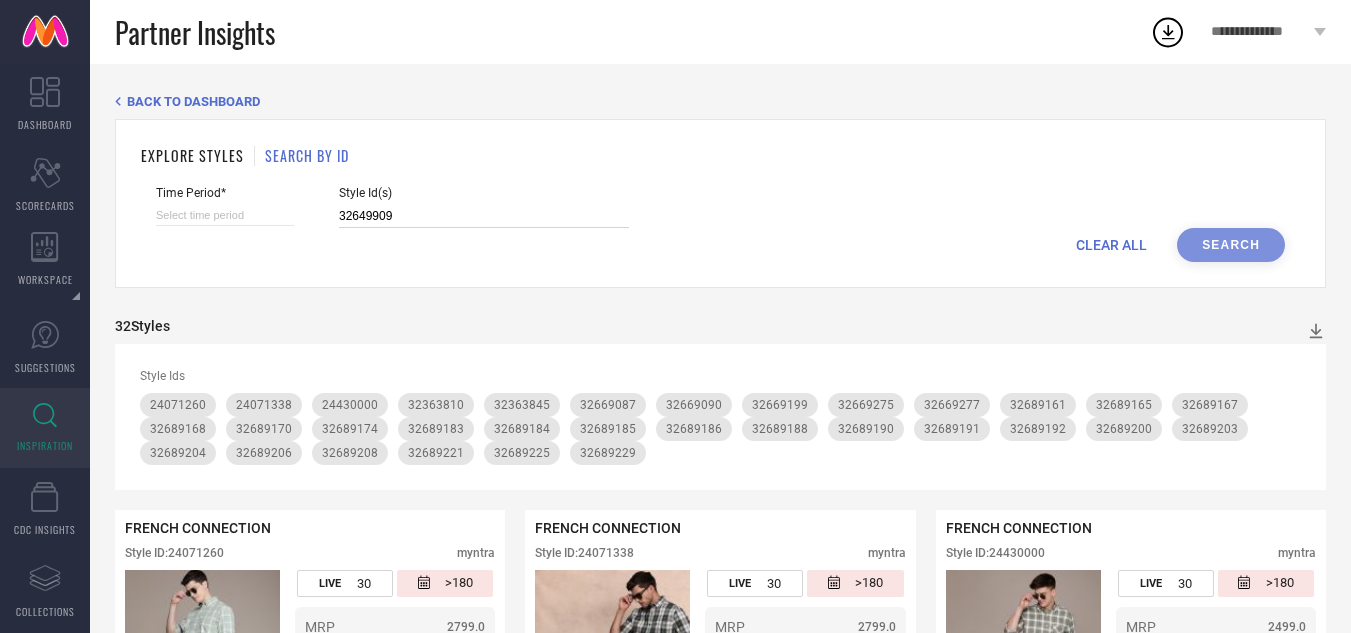click at bounding box center [225, 215] 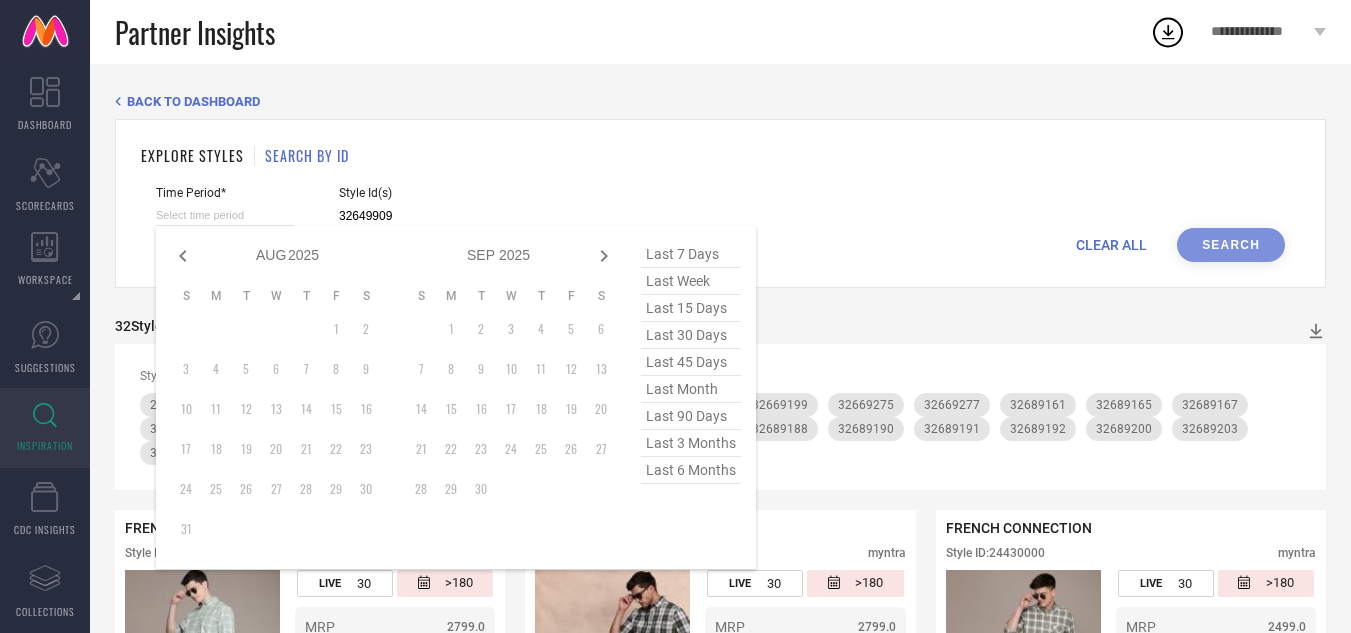 type on "32649909" 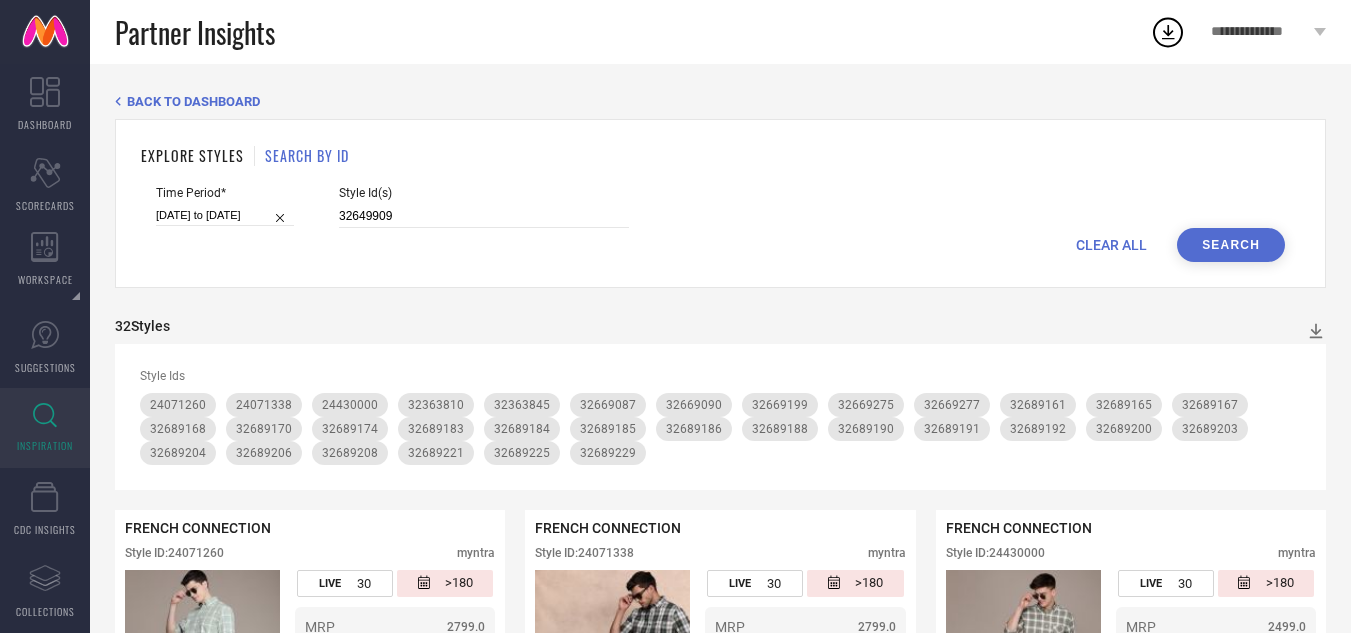click on "Search" at bounding box center [1231, 245] 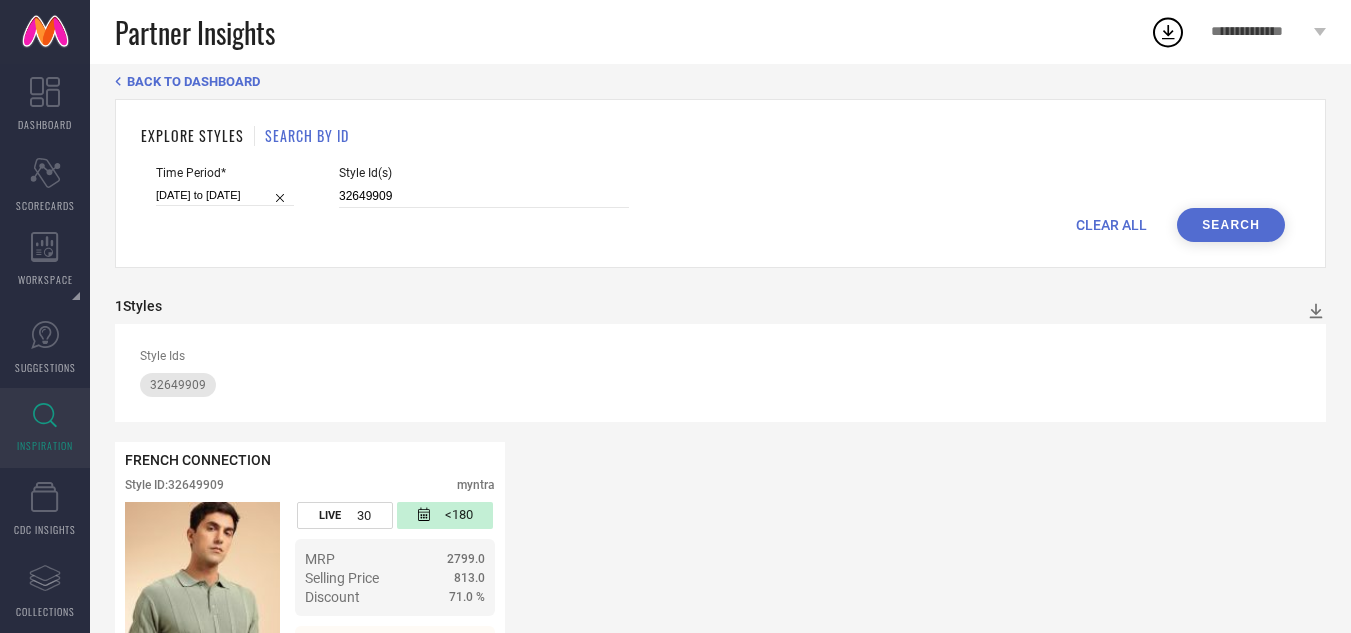 scroll, scrollTop: 0, scrollLeft: 0, axis: both 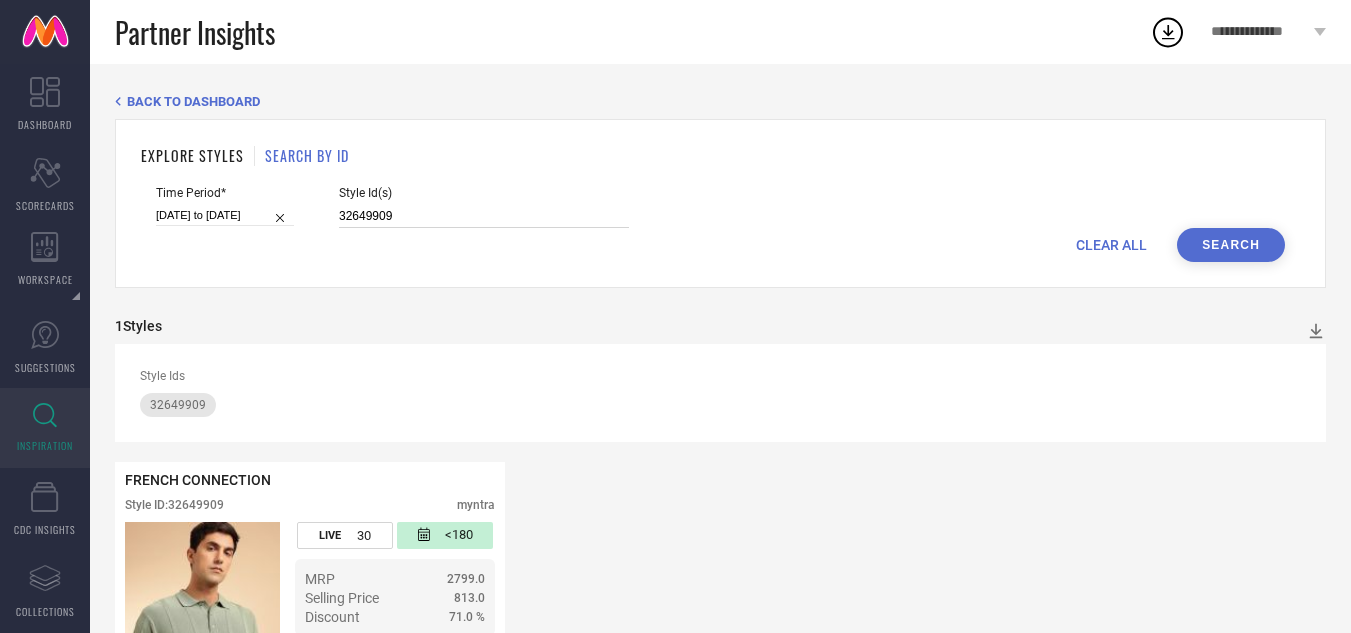 drag, startPoint x: 425, startPoint y: 216, endPoint x: 287, endPoint y: 212, distance: 138.05795 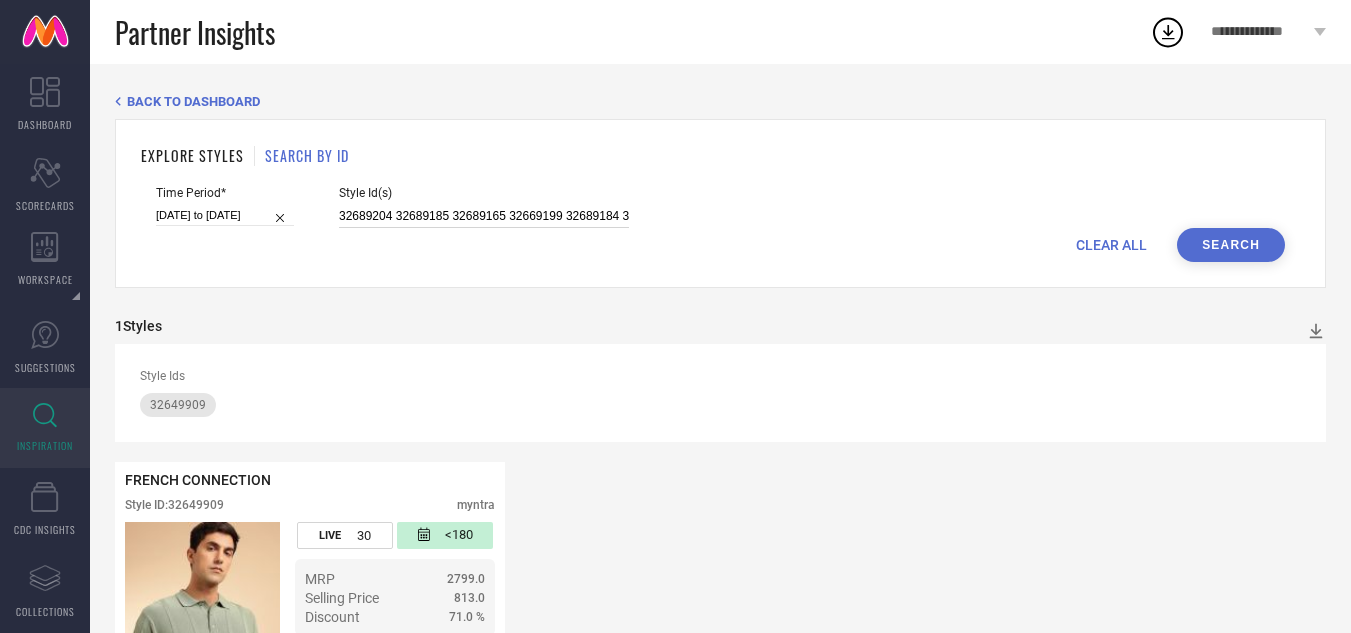 scroll, scrollTop: 0, scrollLeft: 841, axis: horizontal 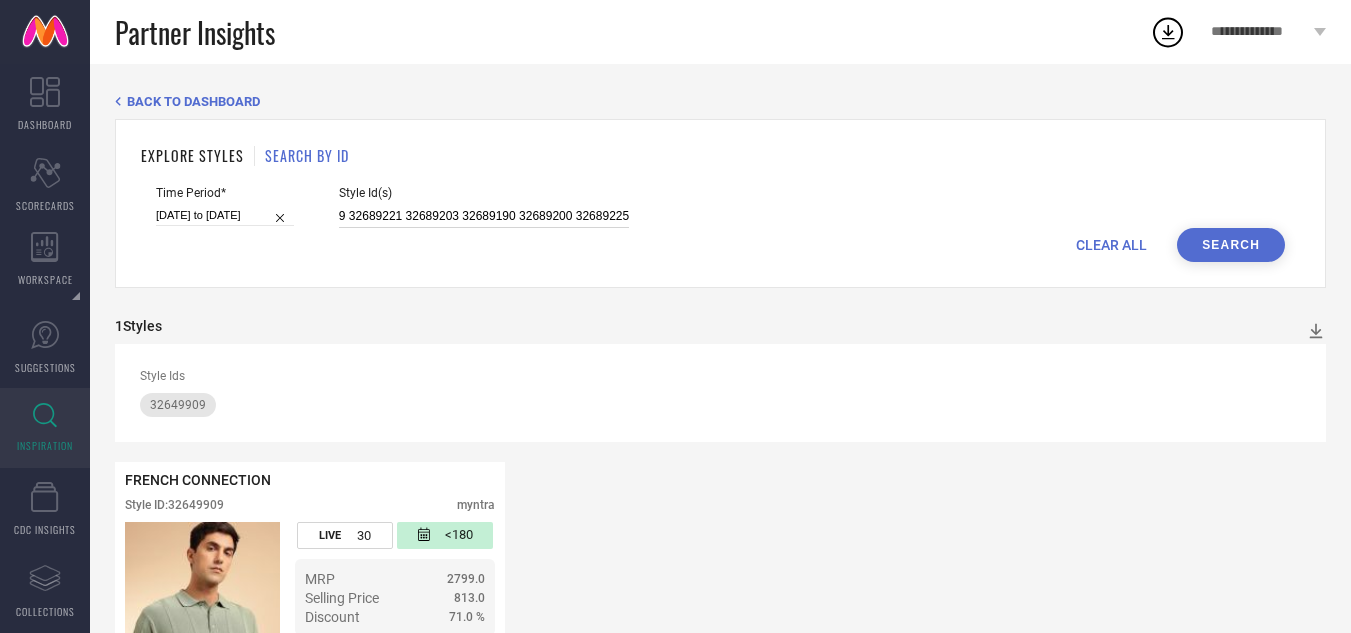 type on "32689204 32689185 32689165 32669199 32689184 32689206 32689186 32689168 32689161 32689208 32689174 32689170 32689188 32689191 32689229 32689221 32689203 32689190 32689200 32689225" 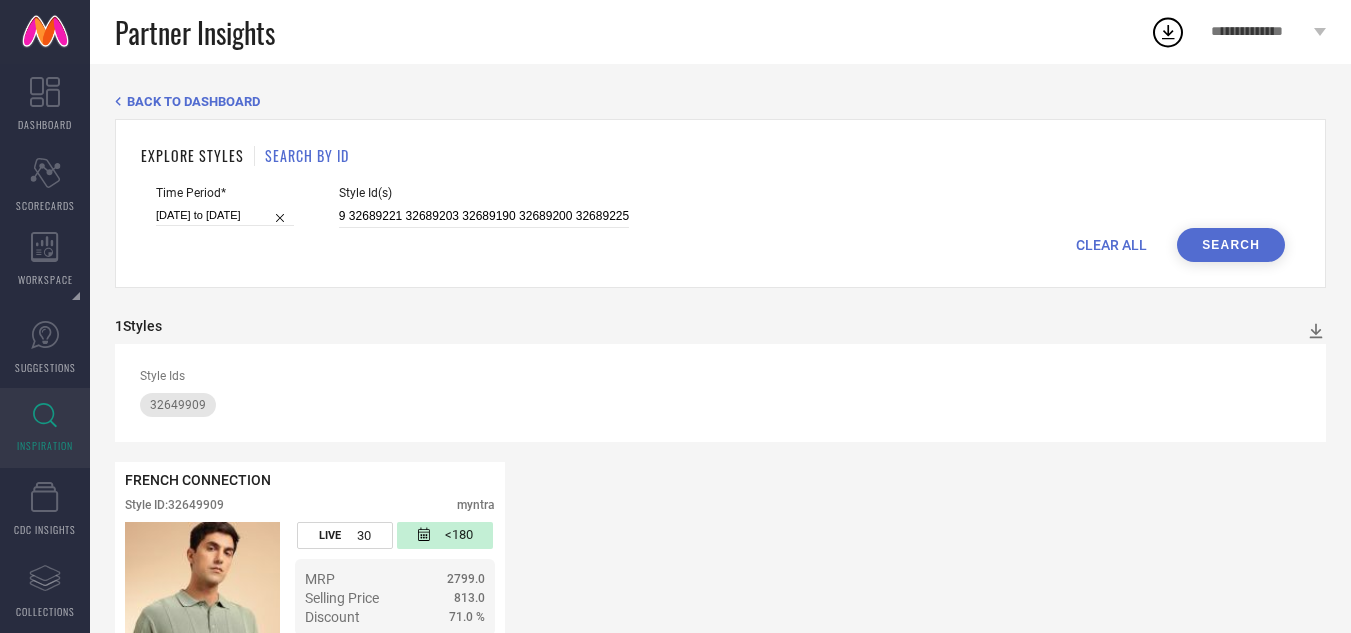 click on "Search" at bounding box center [1231, 245] 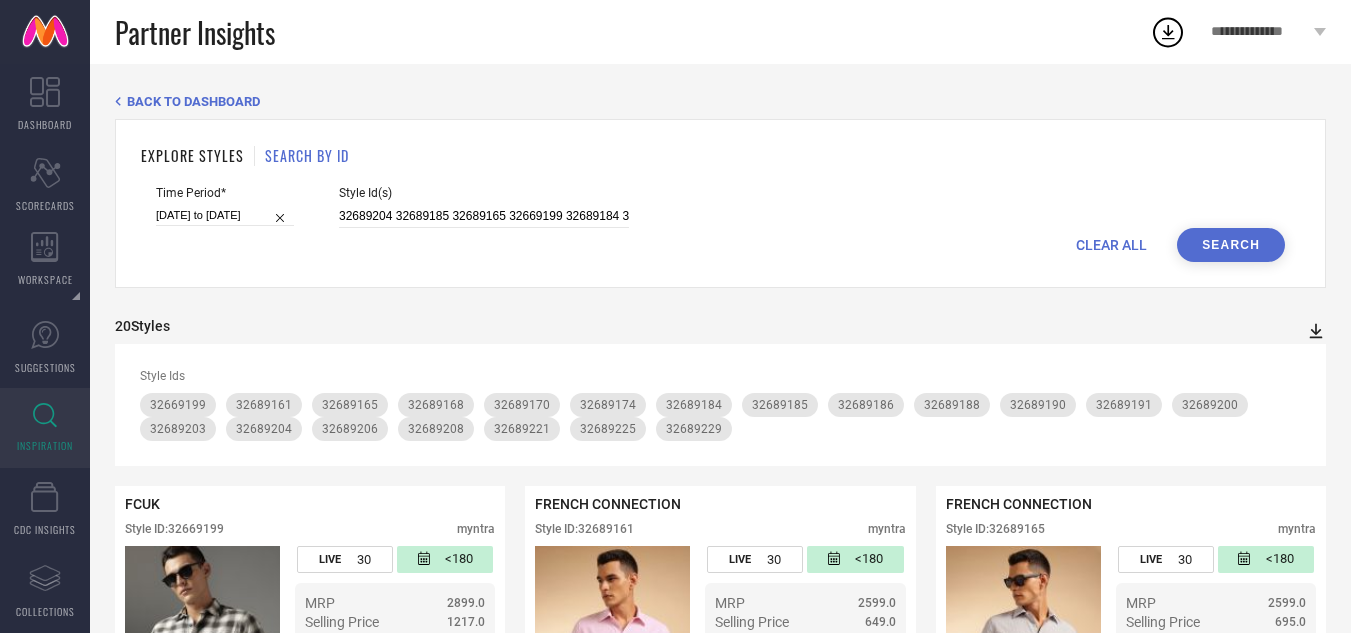 click 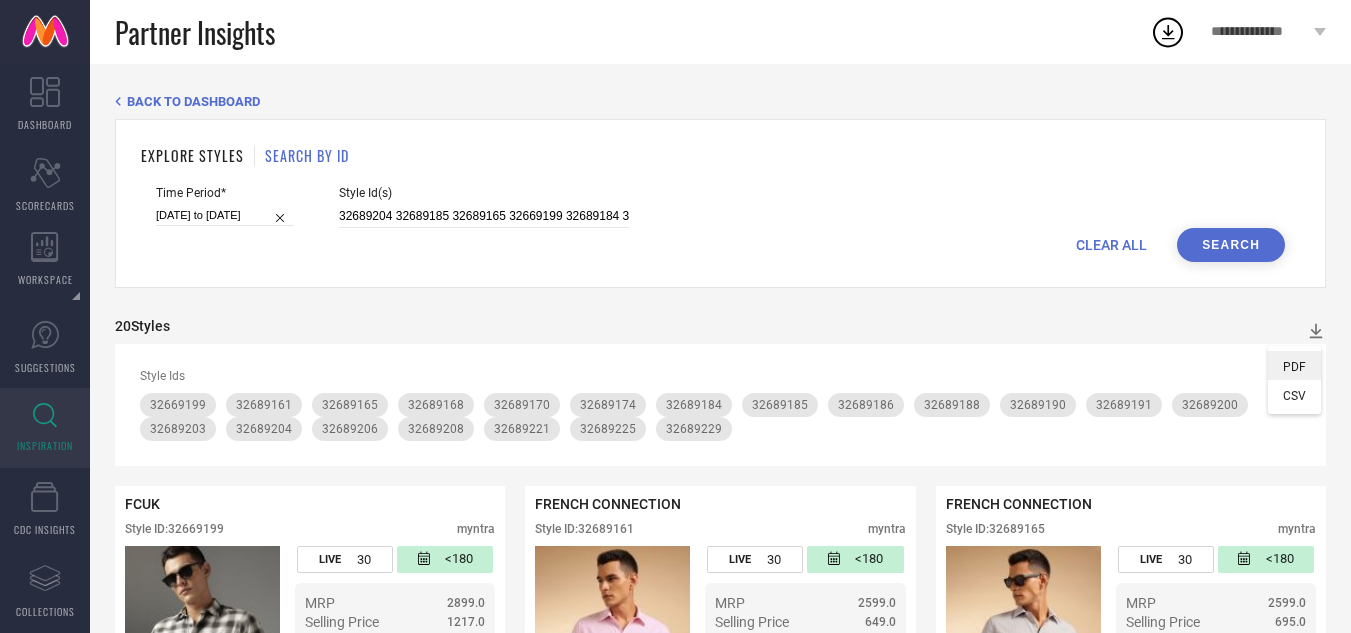 click on "PDF" at bounding box center [1294, 365] 